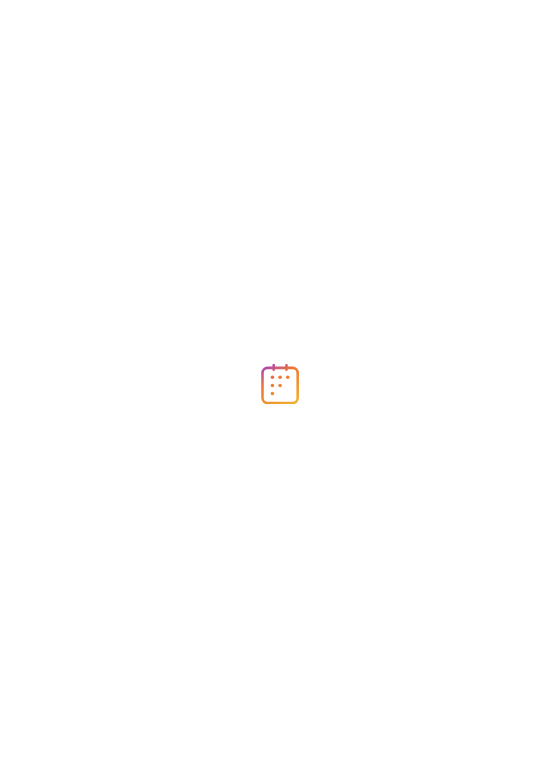 scroll, scrollTop: 0, scrollLeft: 0, axis: both 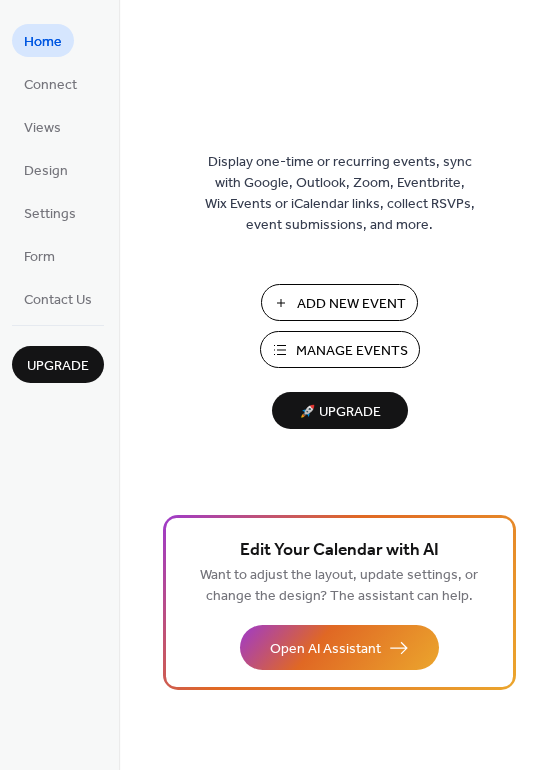 click on "Manage Events" at bounding box center [352, 351] 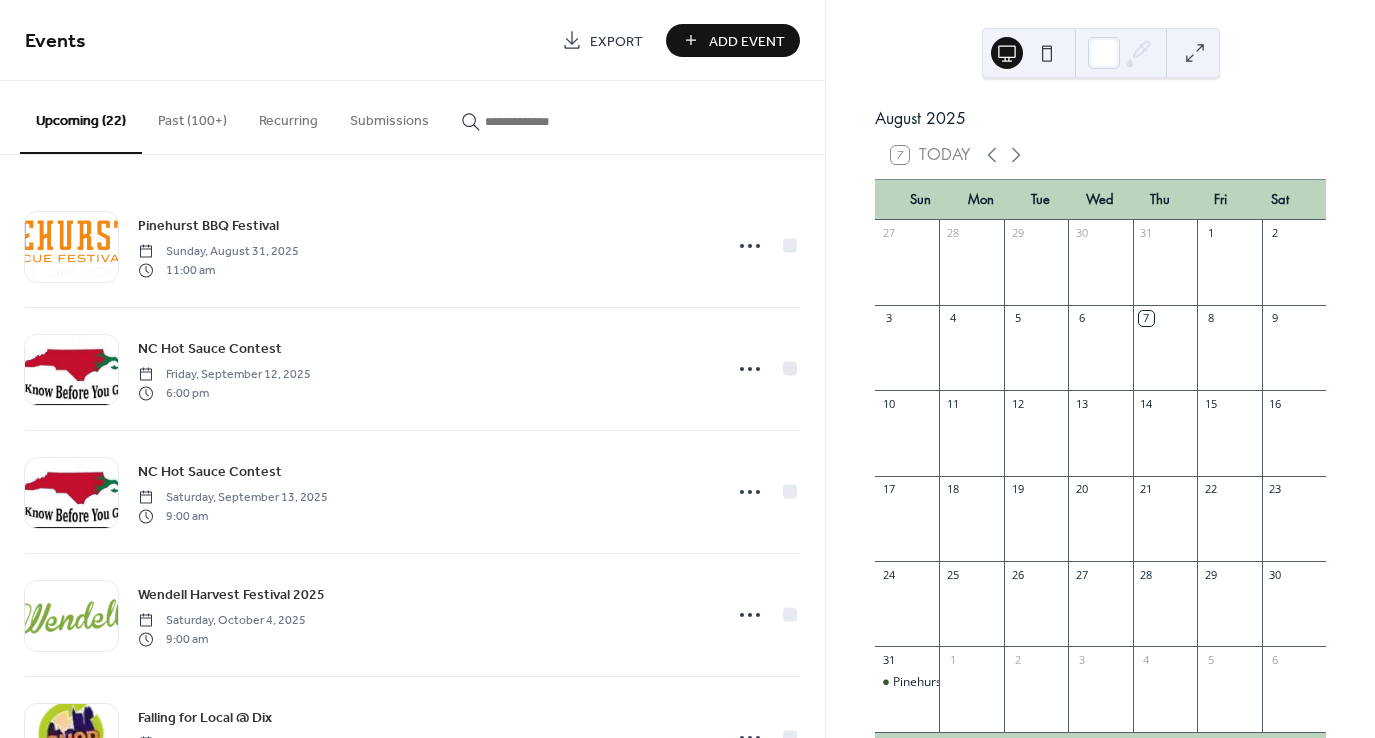 scroll, scrollTop: 0, scrollLeft: 0, axis: both 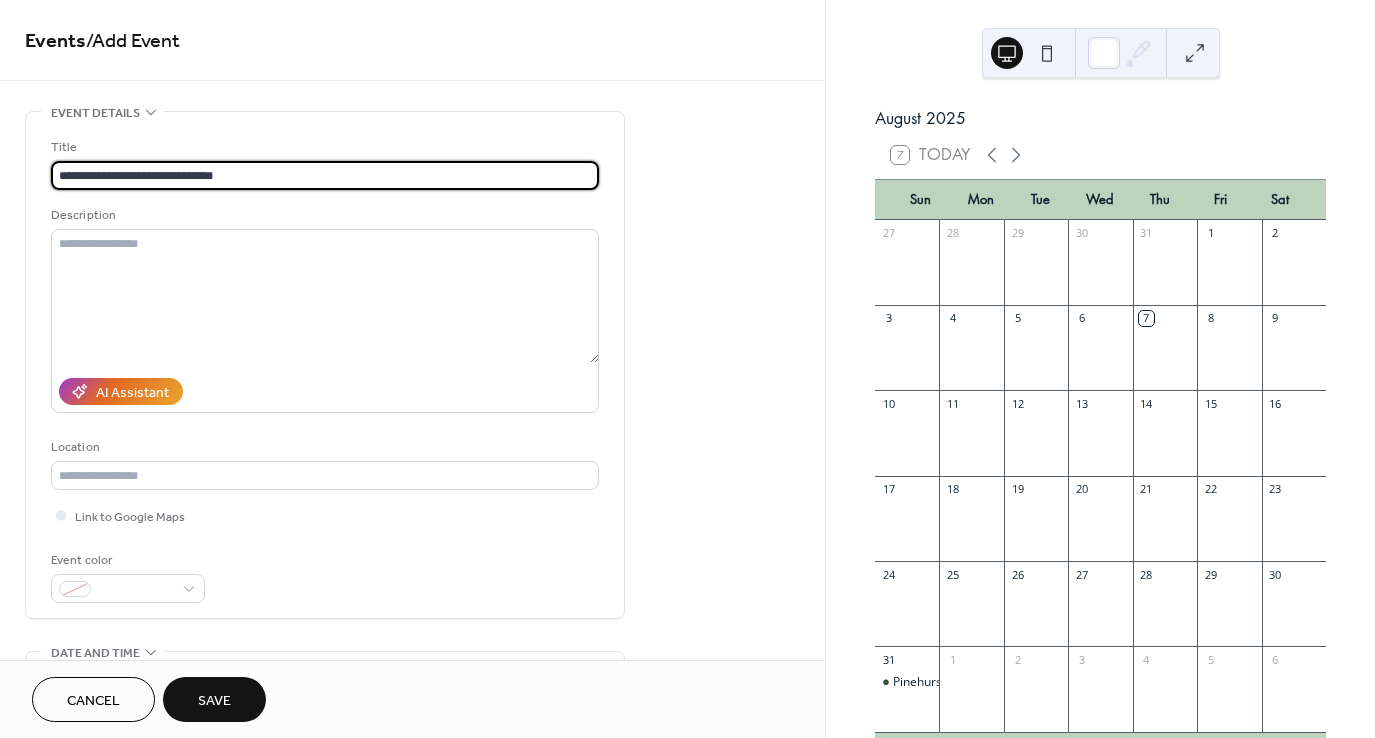 type on "**********" 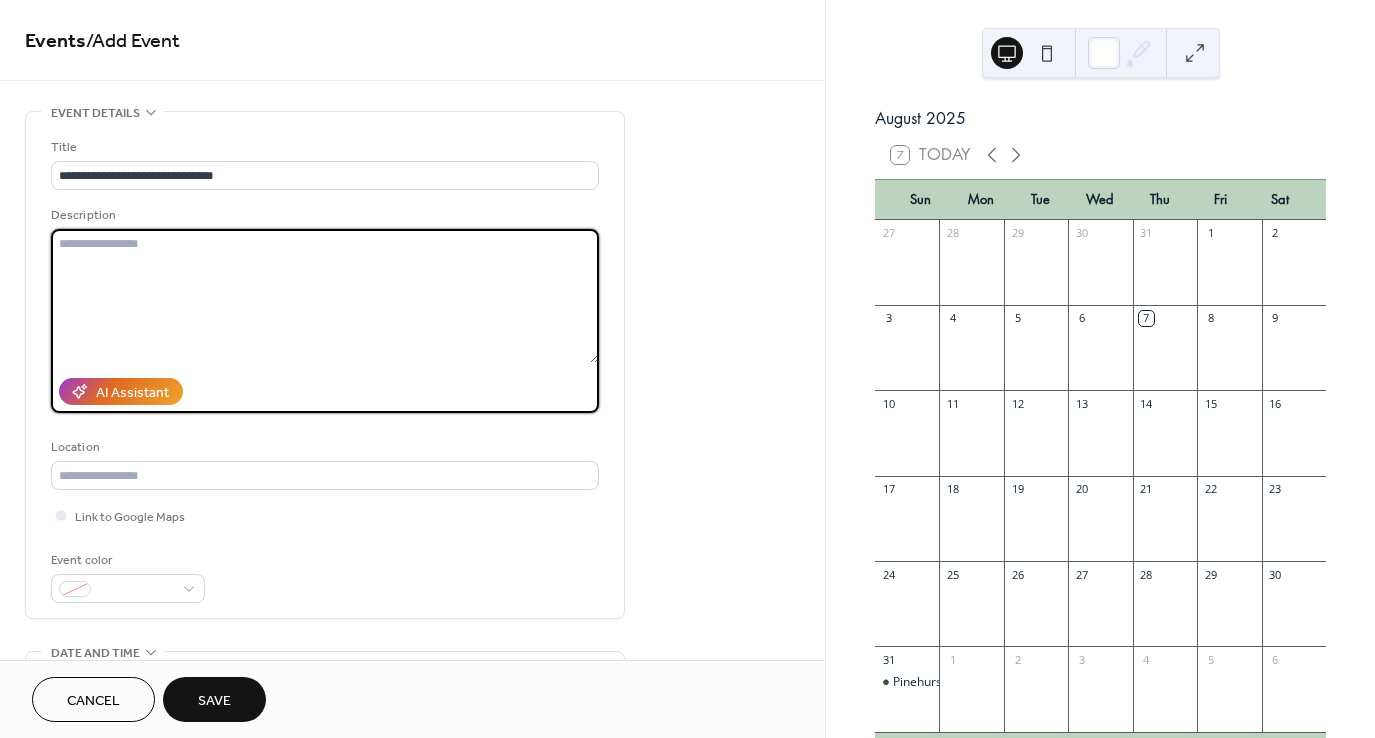 click at bounding box center [325, 296] 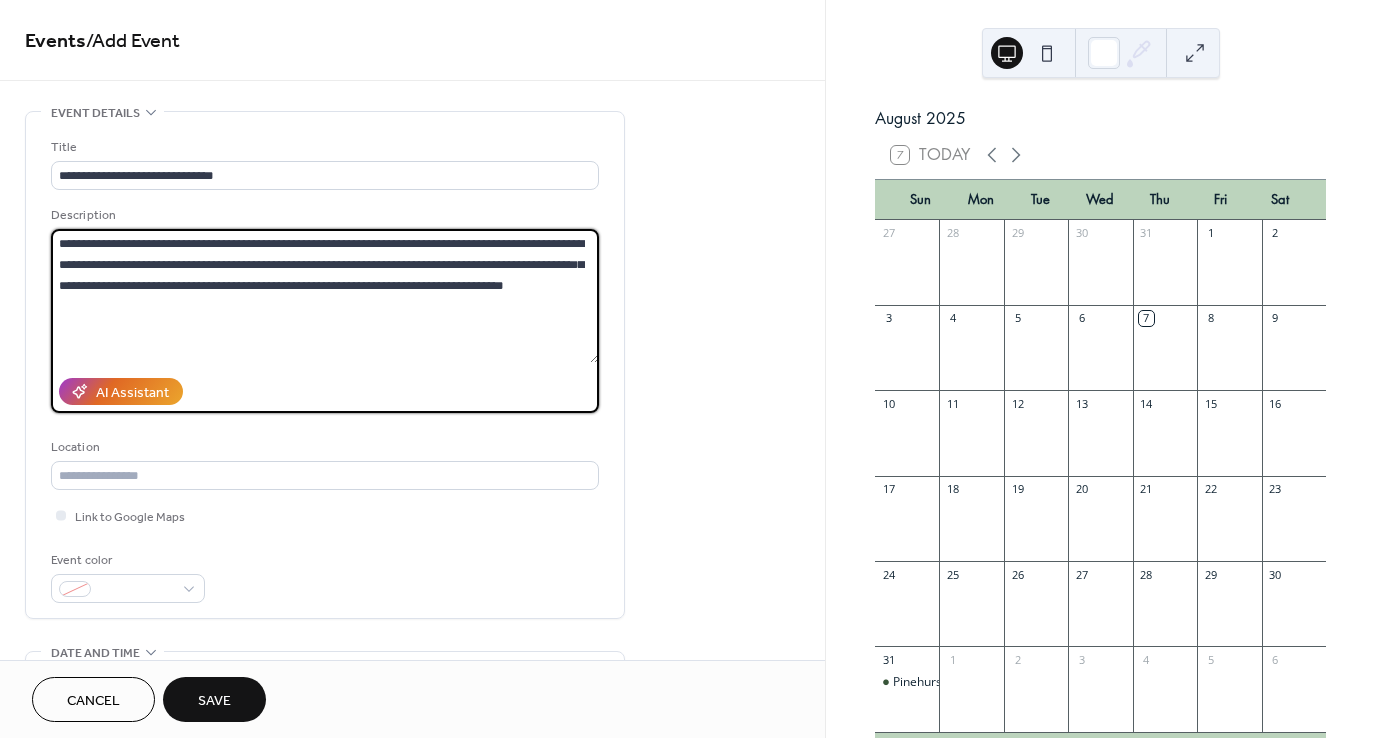 type on "**********" 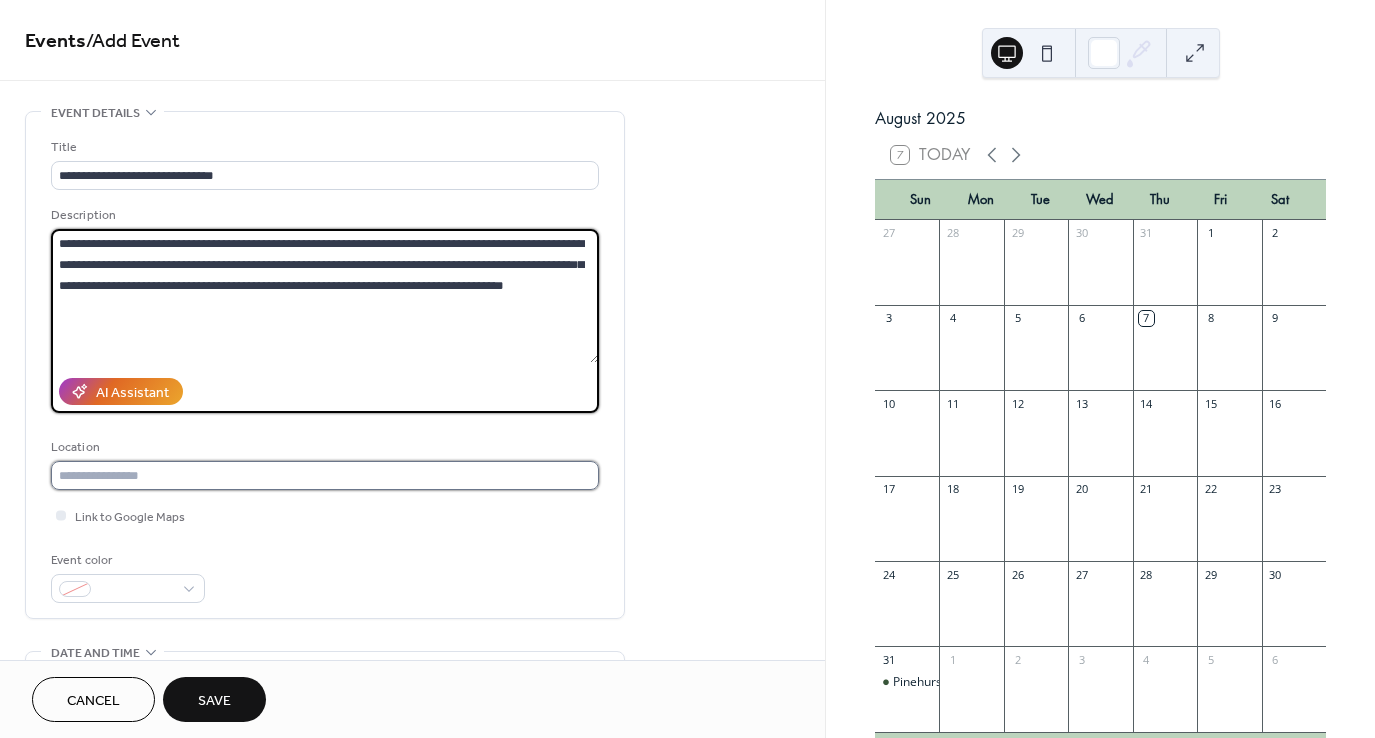 click at bounding box center [325, 475] 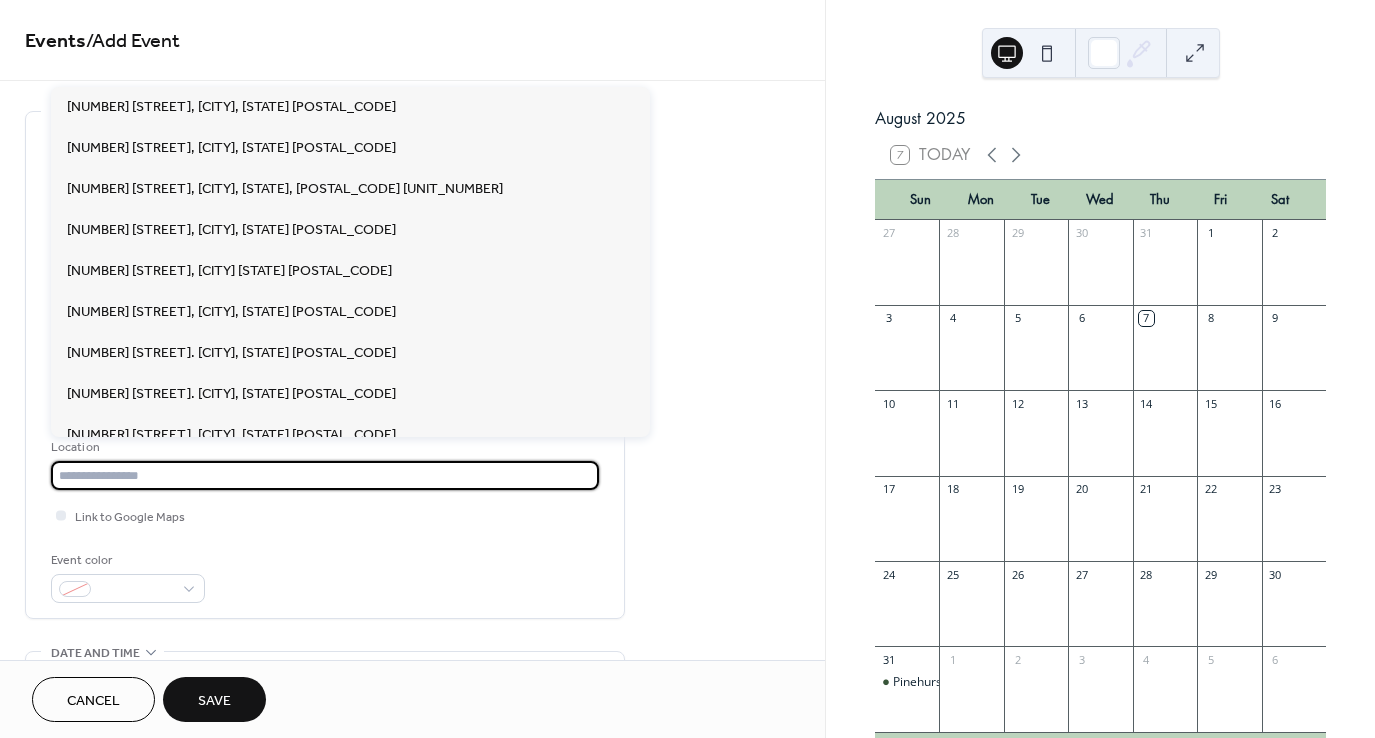 paste on "**********" 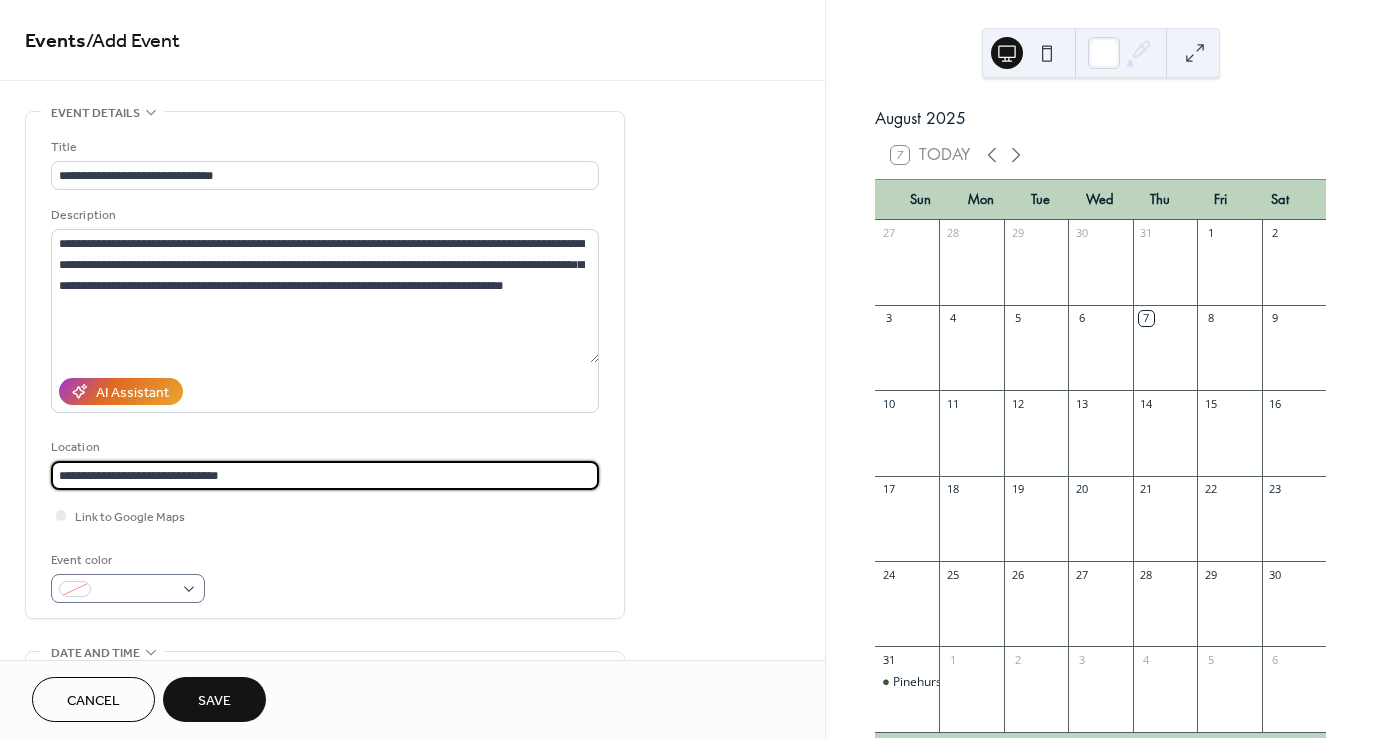 type on "**********" 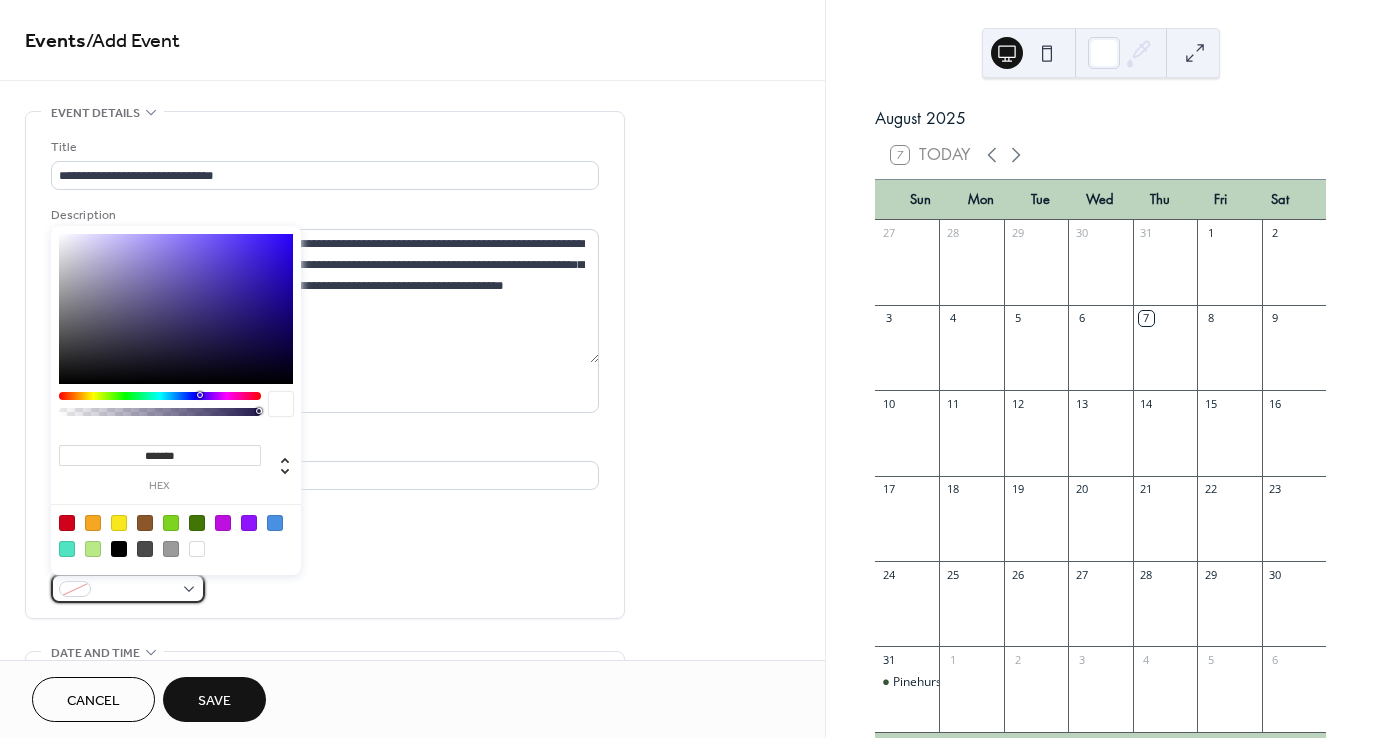 click at bounding box center (128, 588) 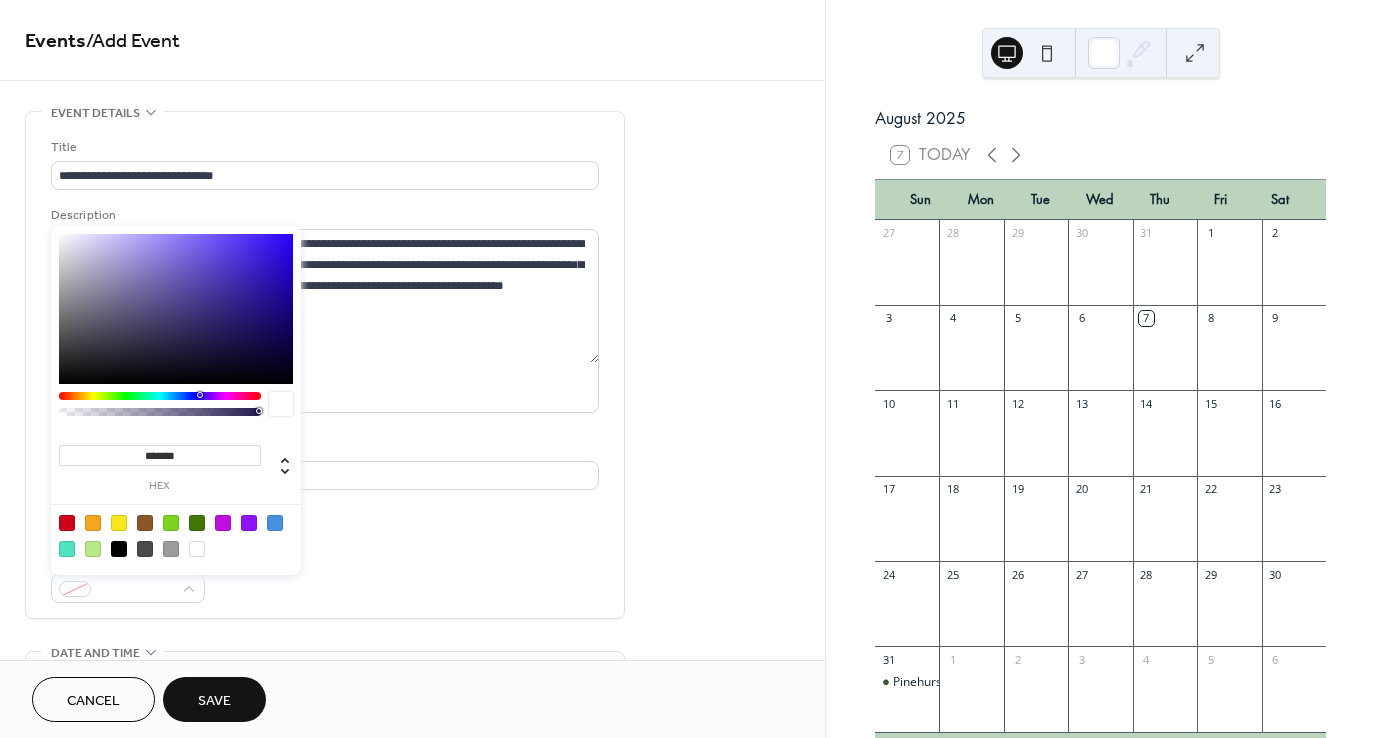 click at bounding box center [67, 549] 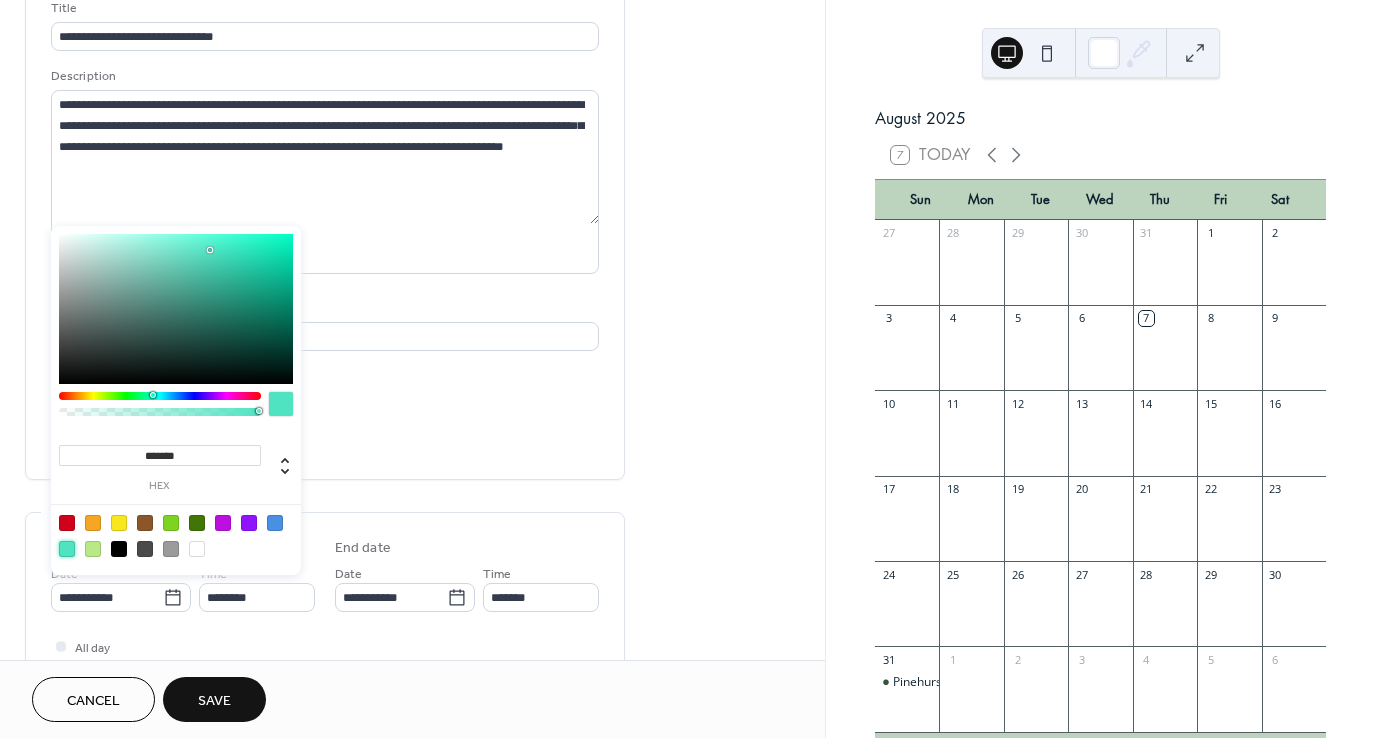 scroll, scrollTop: 200, scrollLeft: 0, axis: vertical 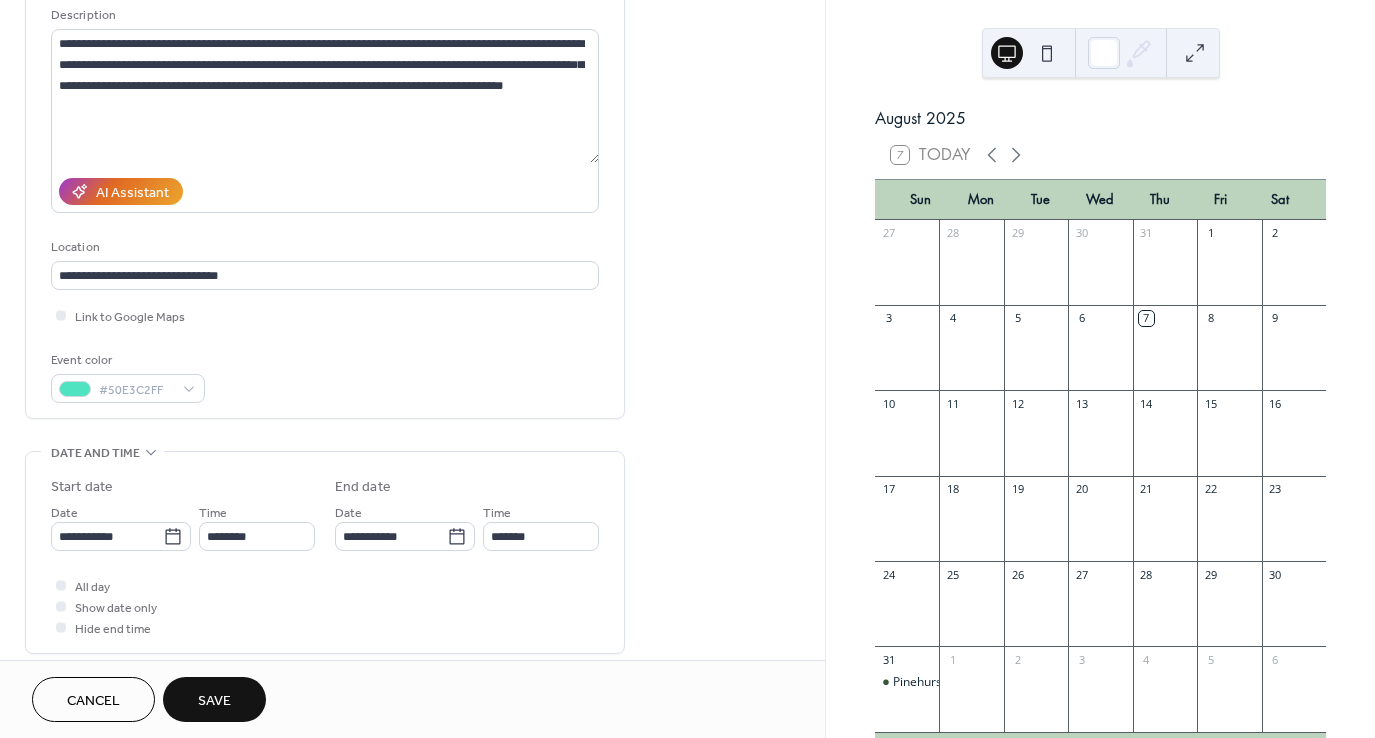 click on "**********" at bounding box center [412, 598] 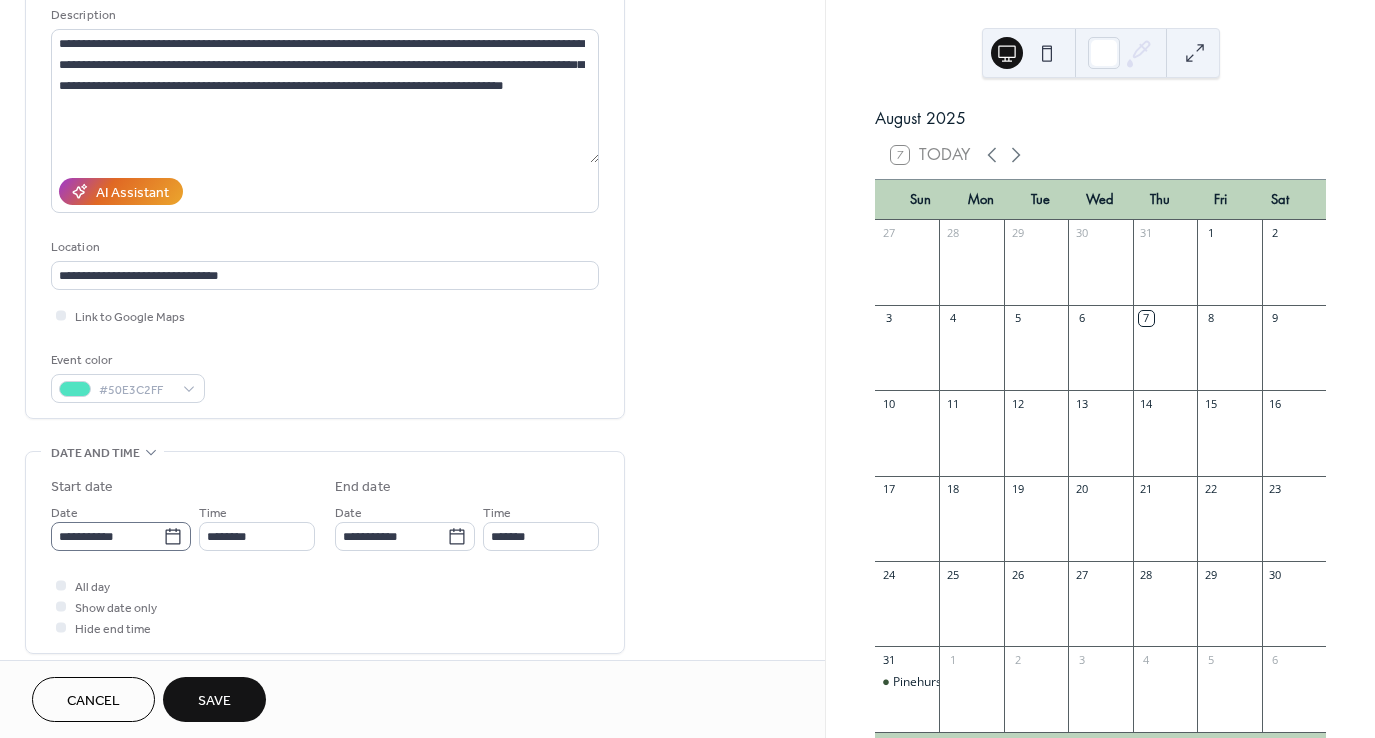 click 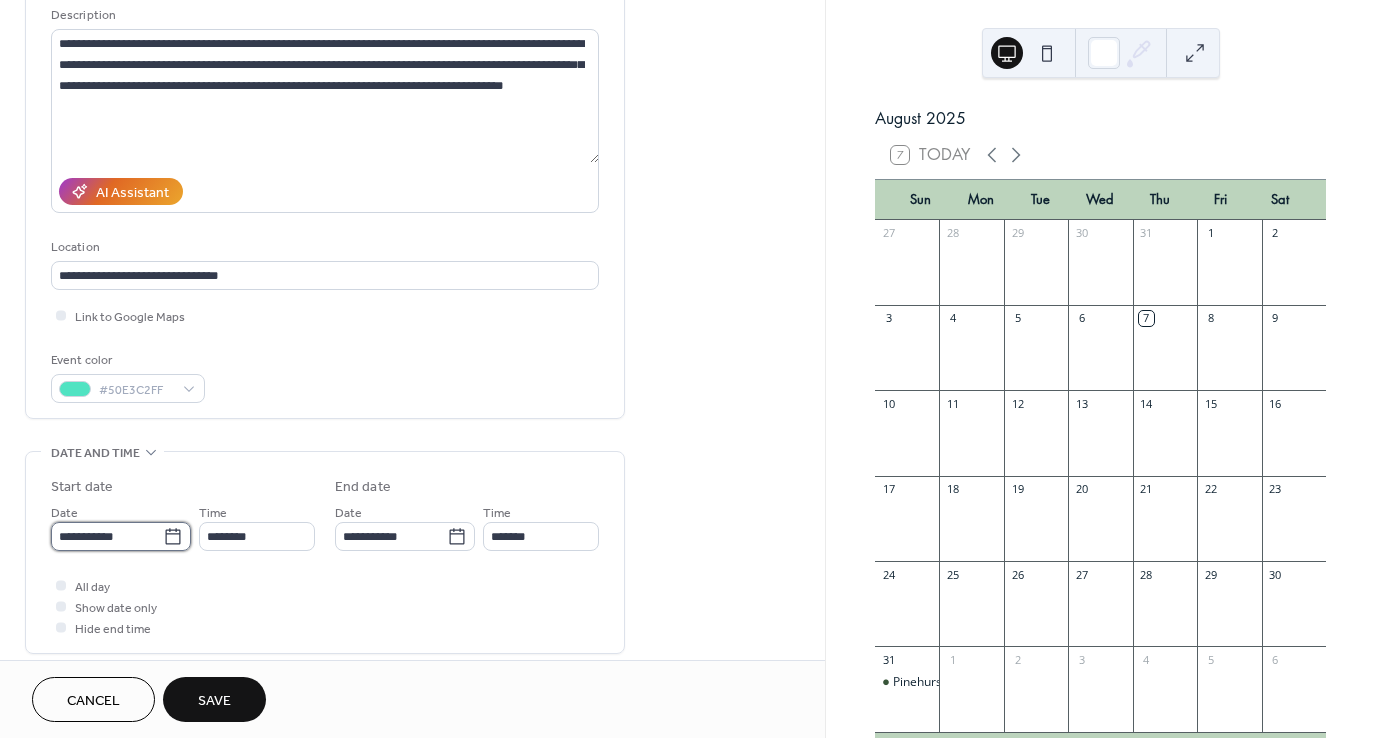 click on "**********" at bounding box center [107, 536] 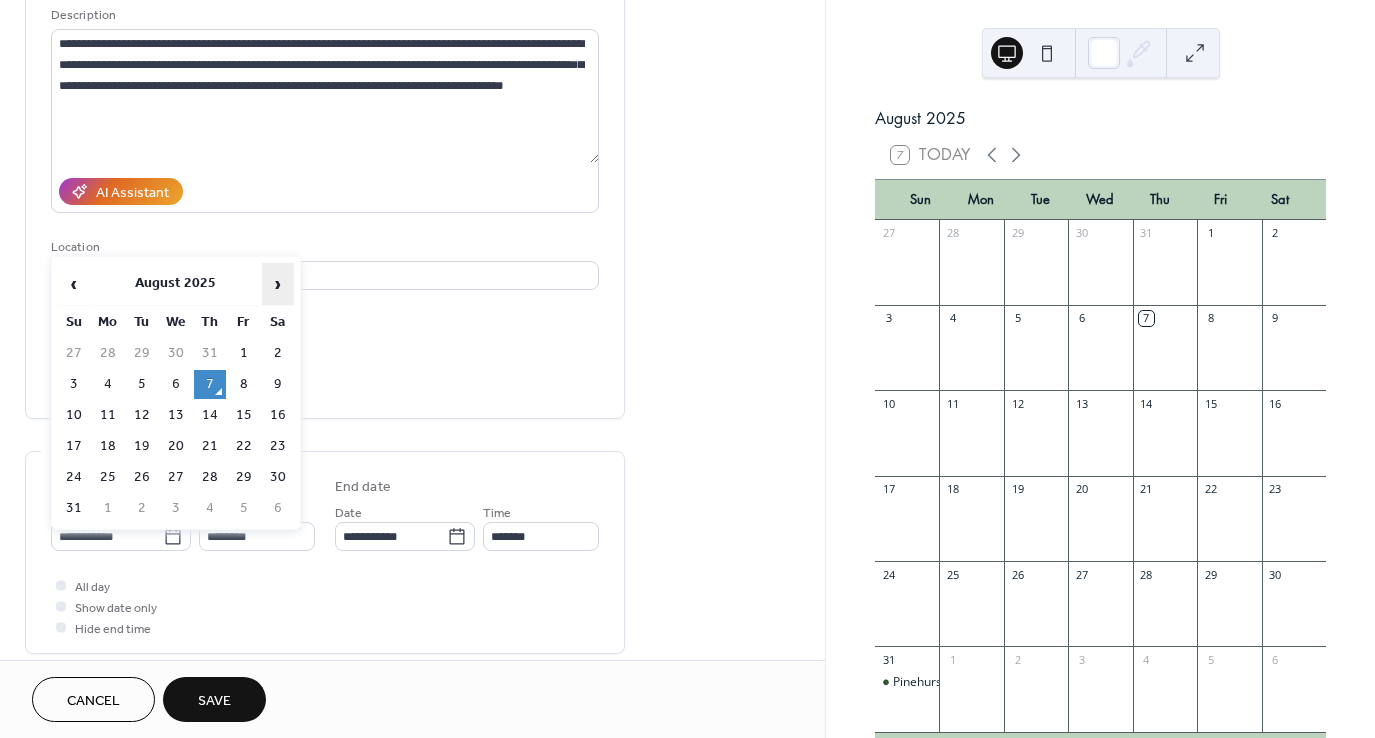 click on "›" at bounding box center (278, 284) 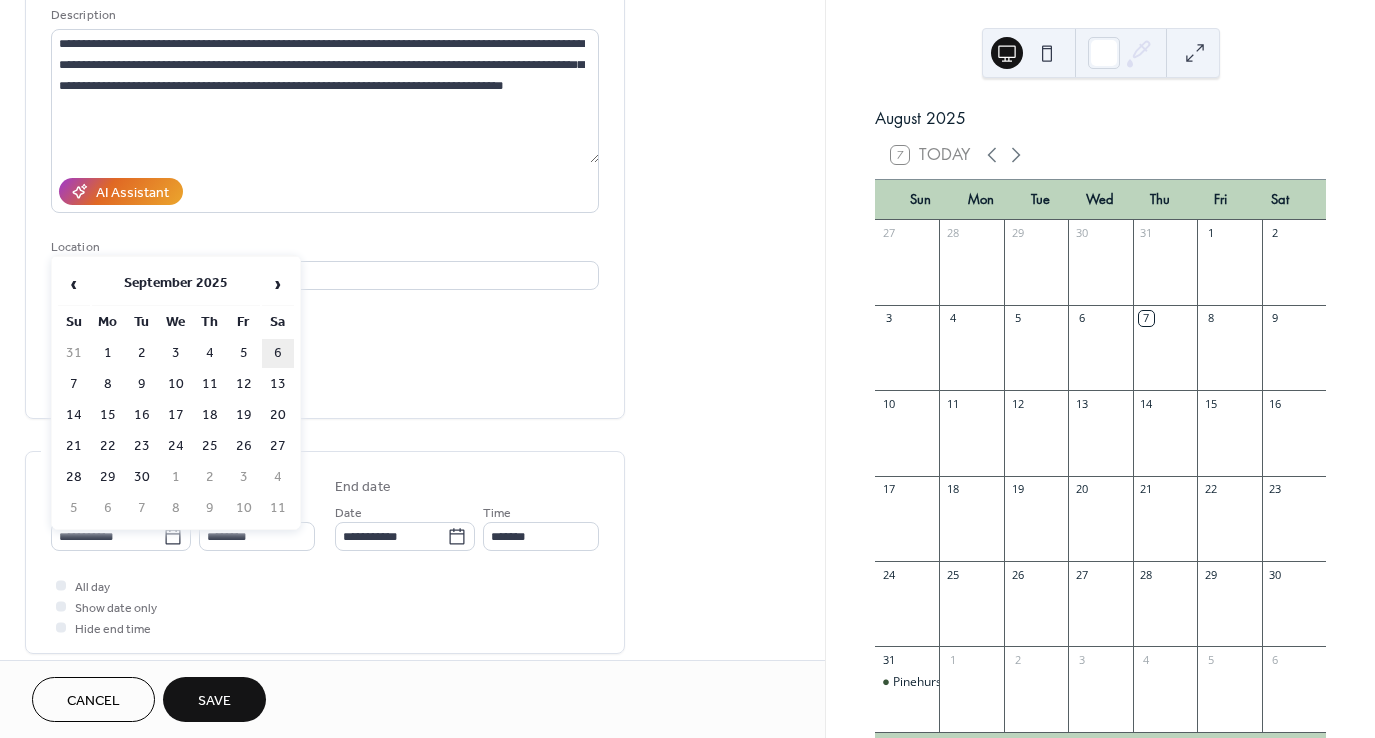 click on "6" at bounding box center (278, 353) 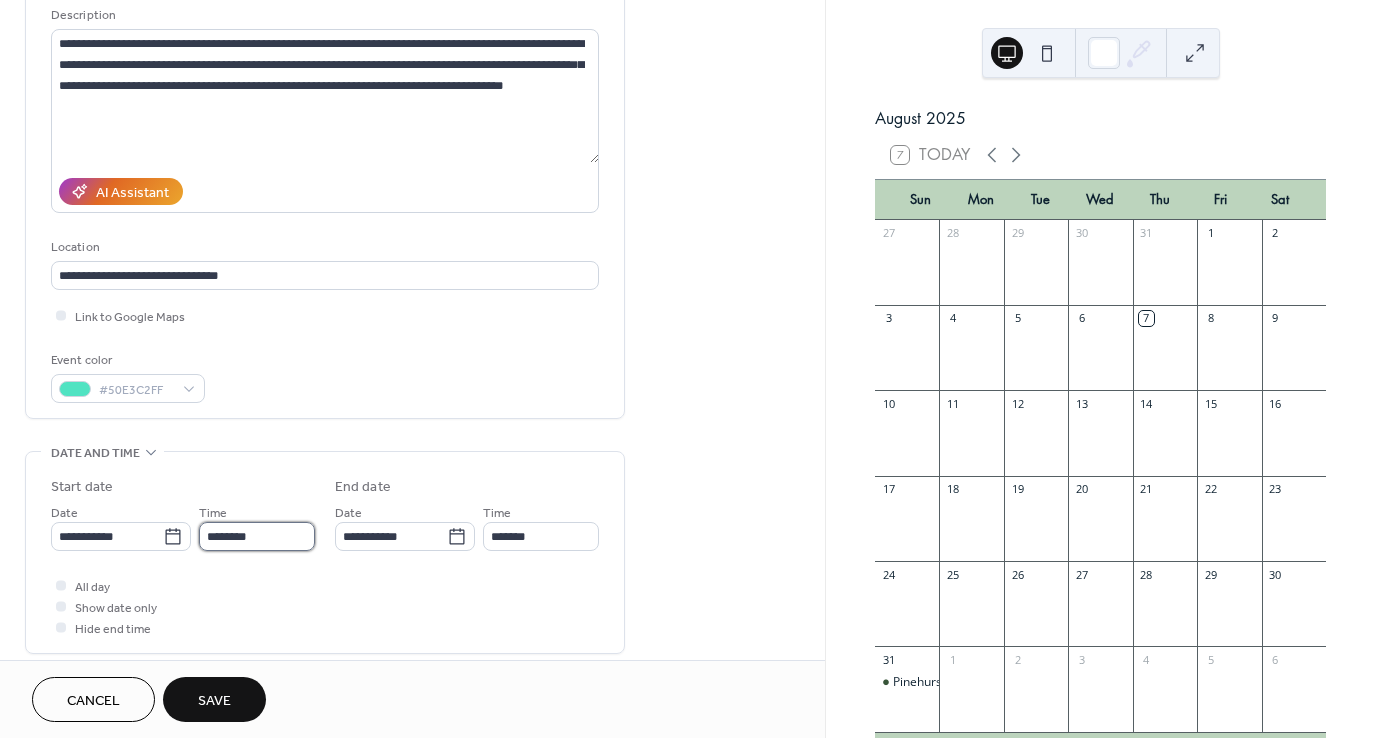 click on "********" at bounding box center (257, 536) 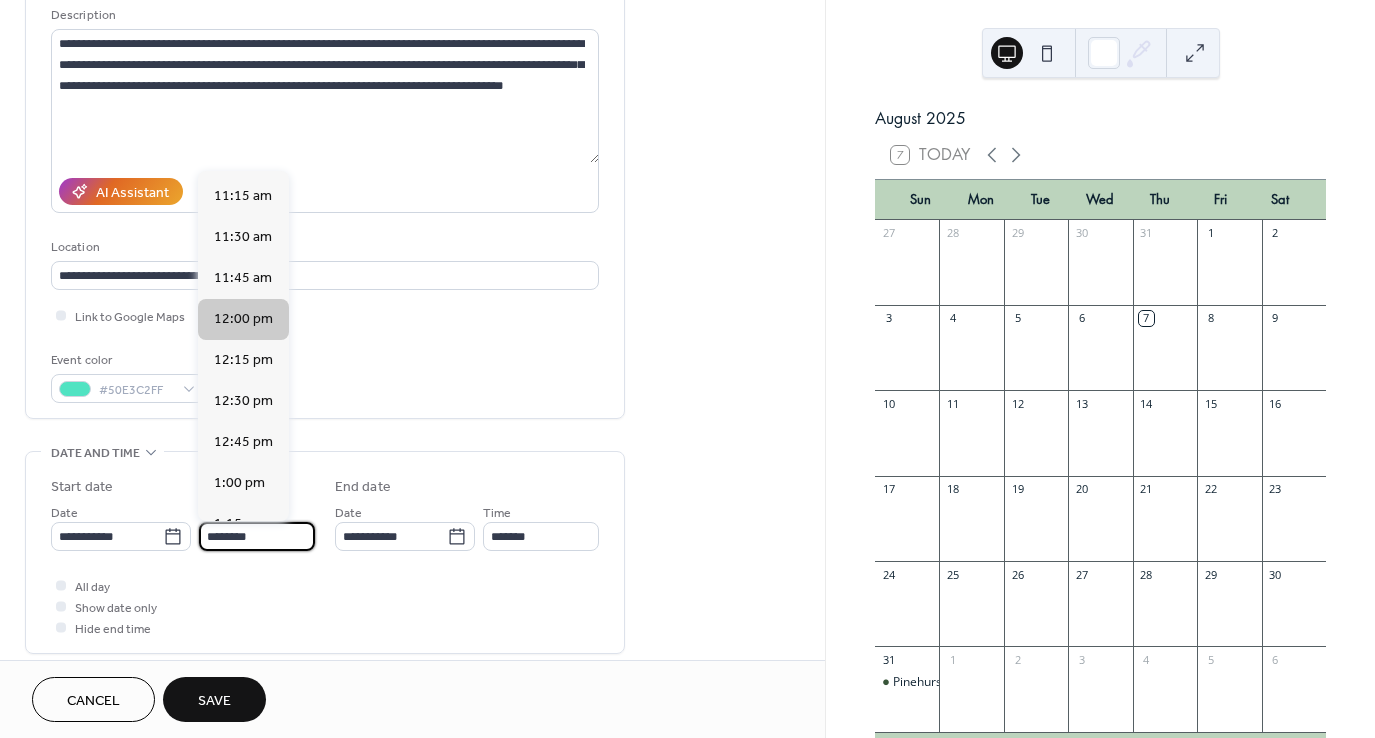 scroll, scrollTop: 1768, scrollLeft: 0, axis: vertical 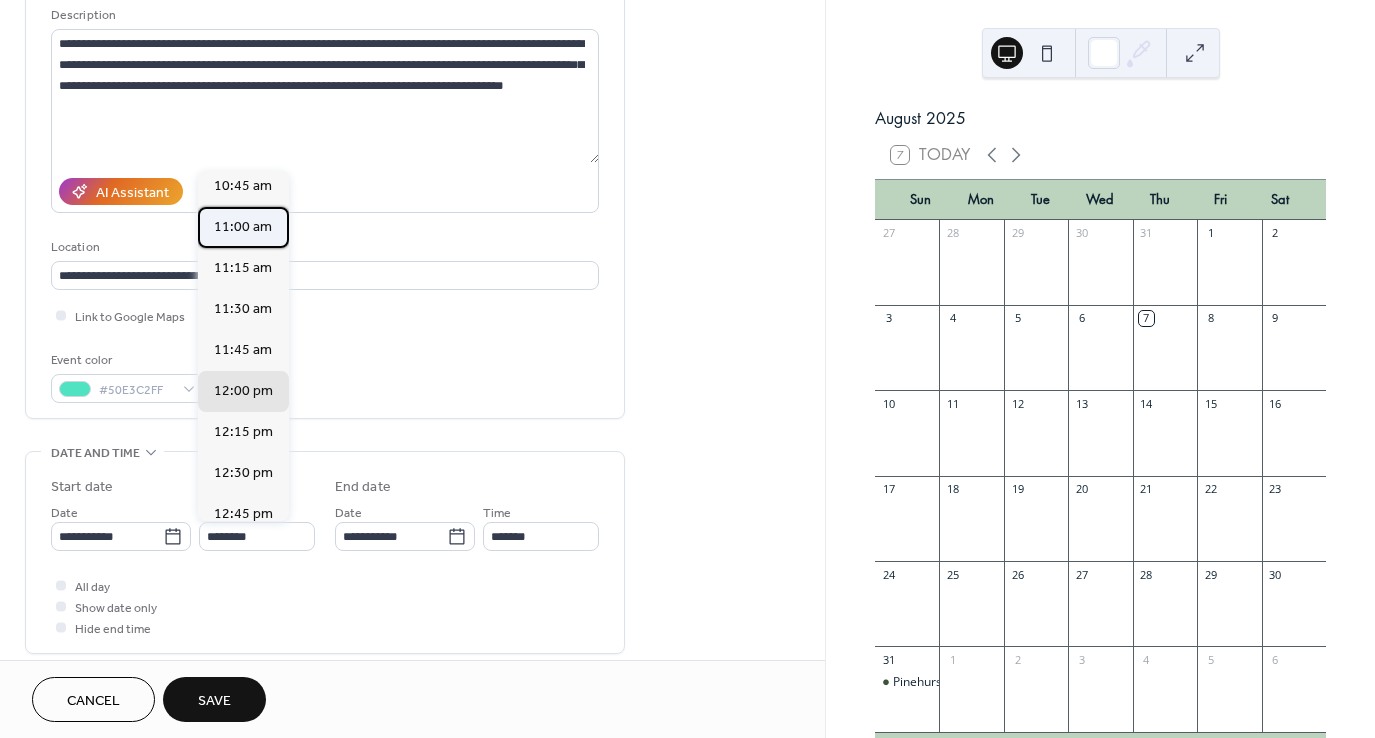click on "11:00 am" at bounding box center [243, 227] 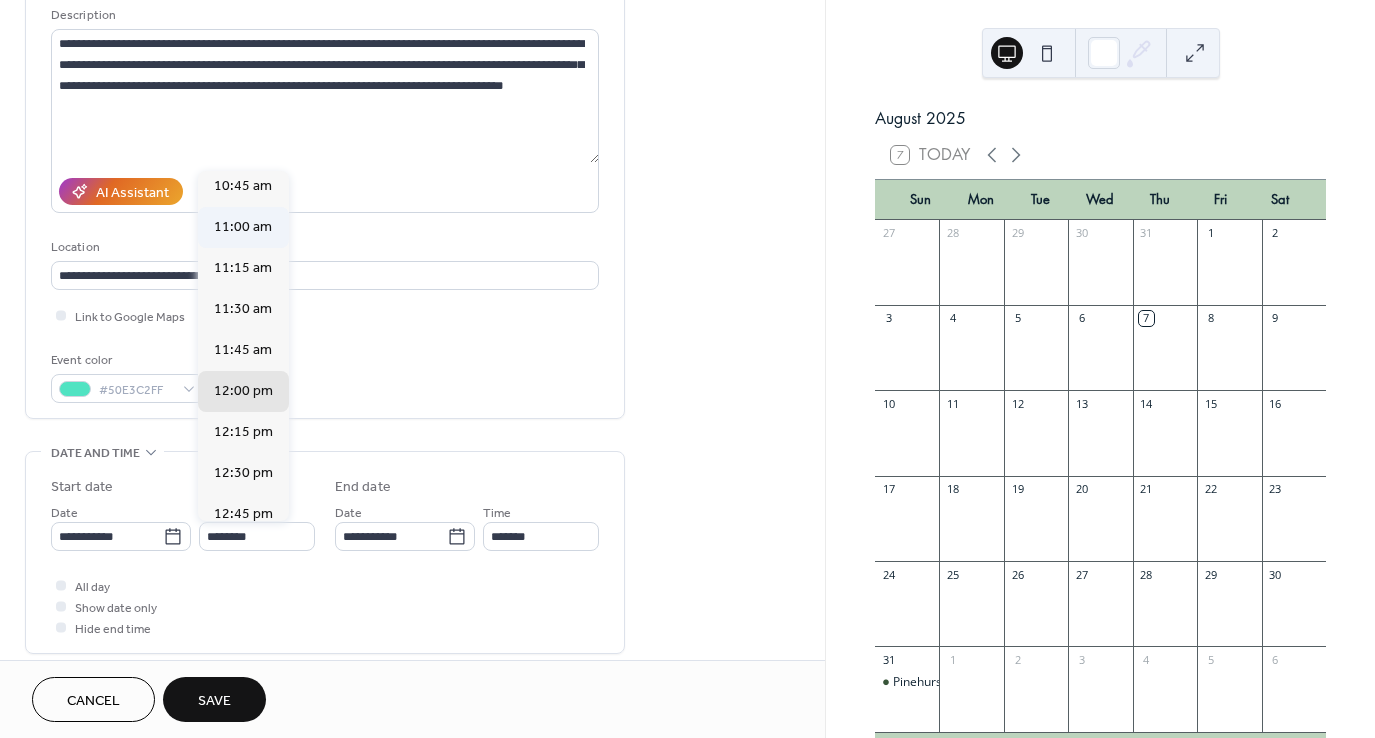 type on "********" 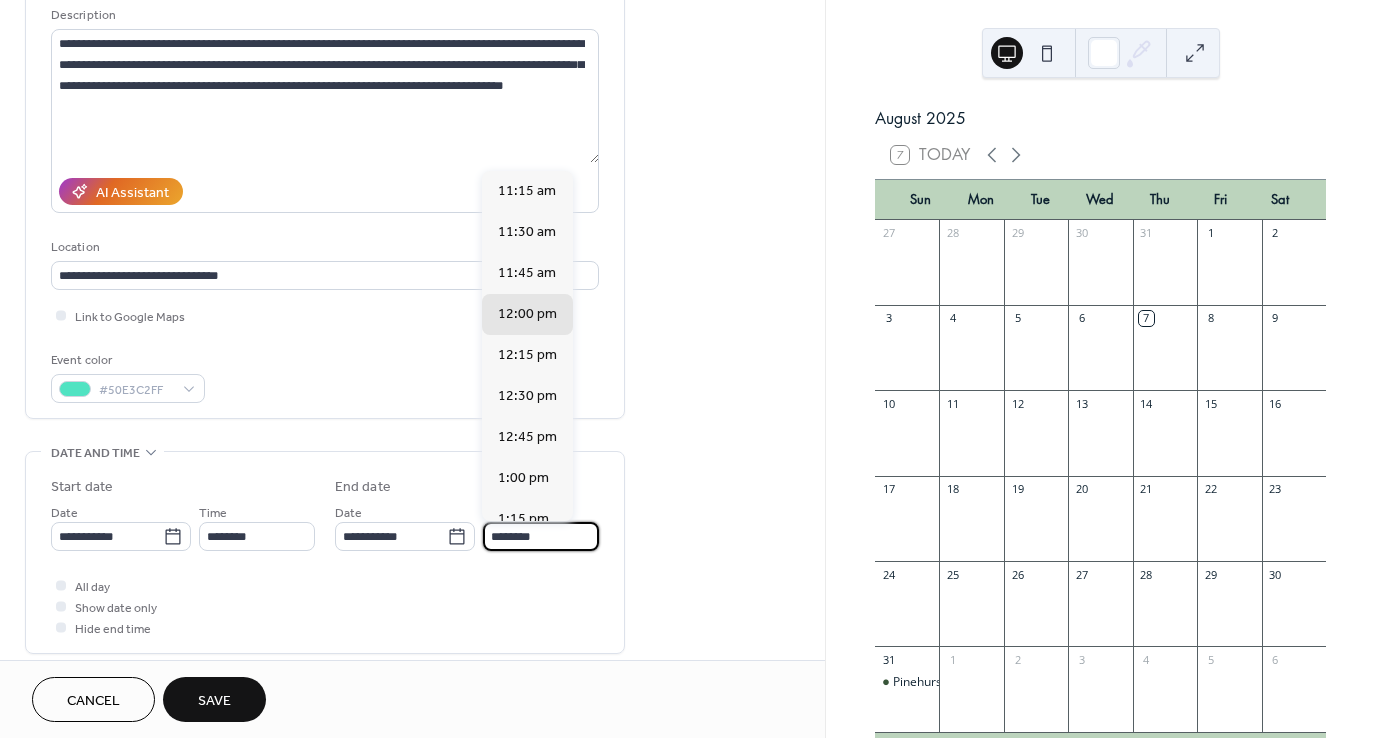 click on "********" at bounding box center [541, 536] 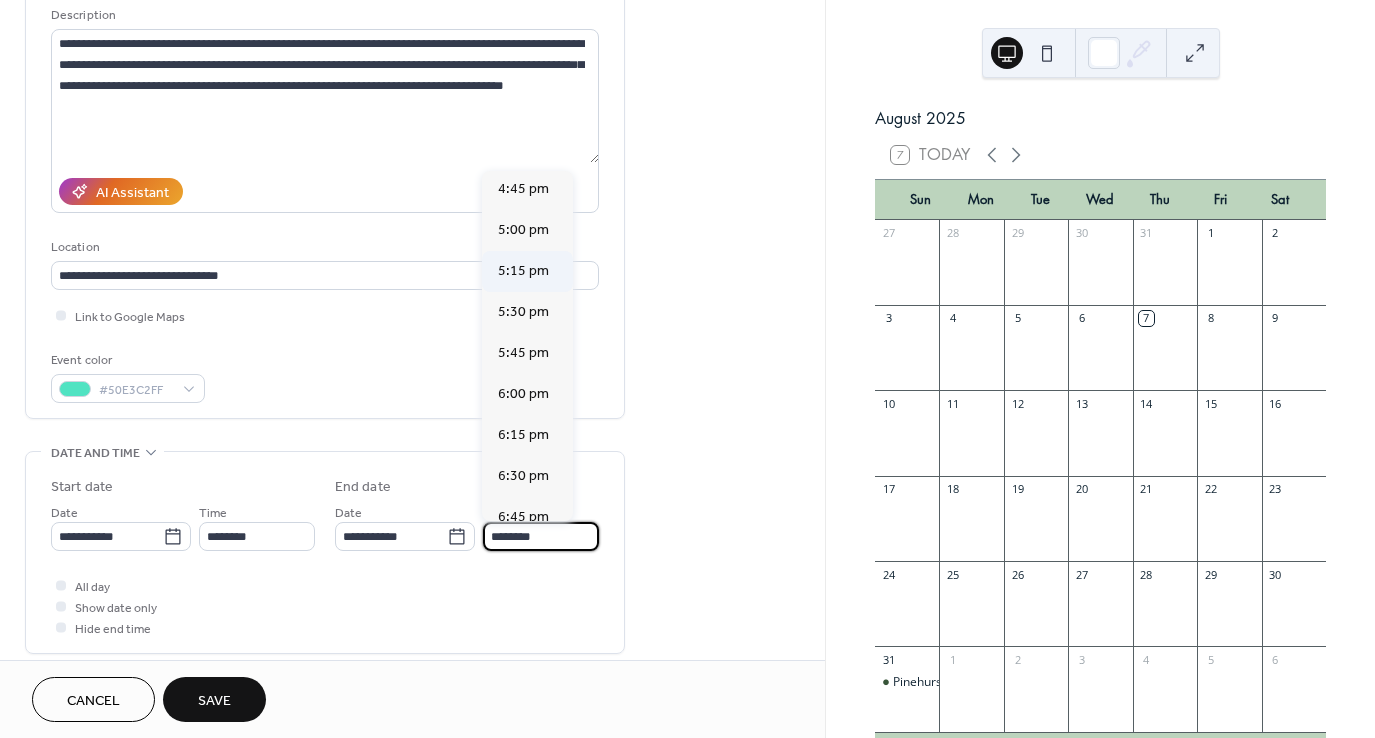 scroll, scrollTop: 1000, scrollLeft: 0, axis: vertical 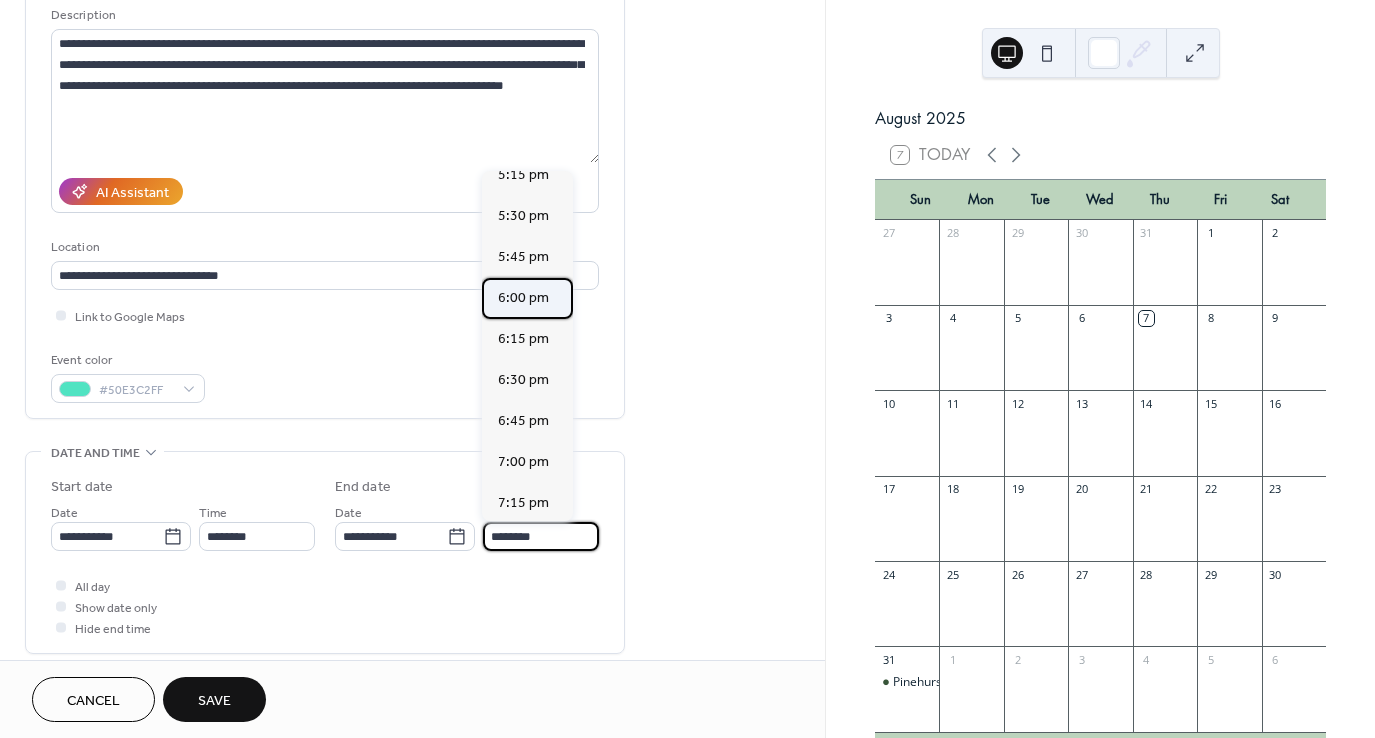click on "6:00 pm" at bounding box center (523, 298) 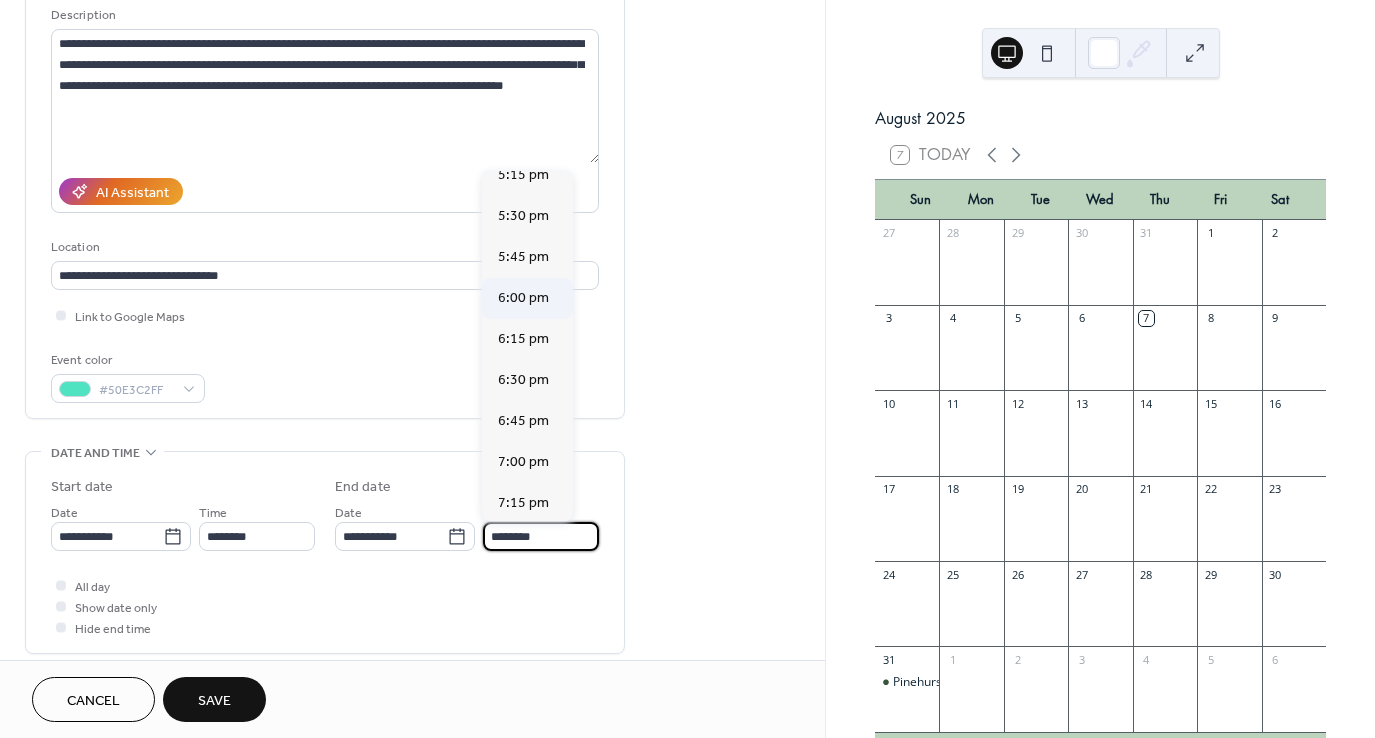 type on "*******" 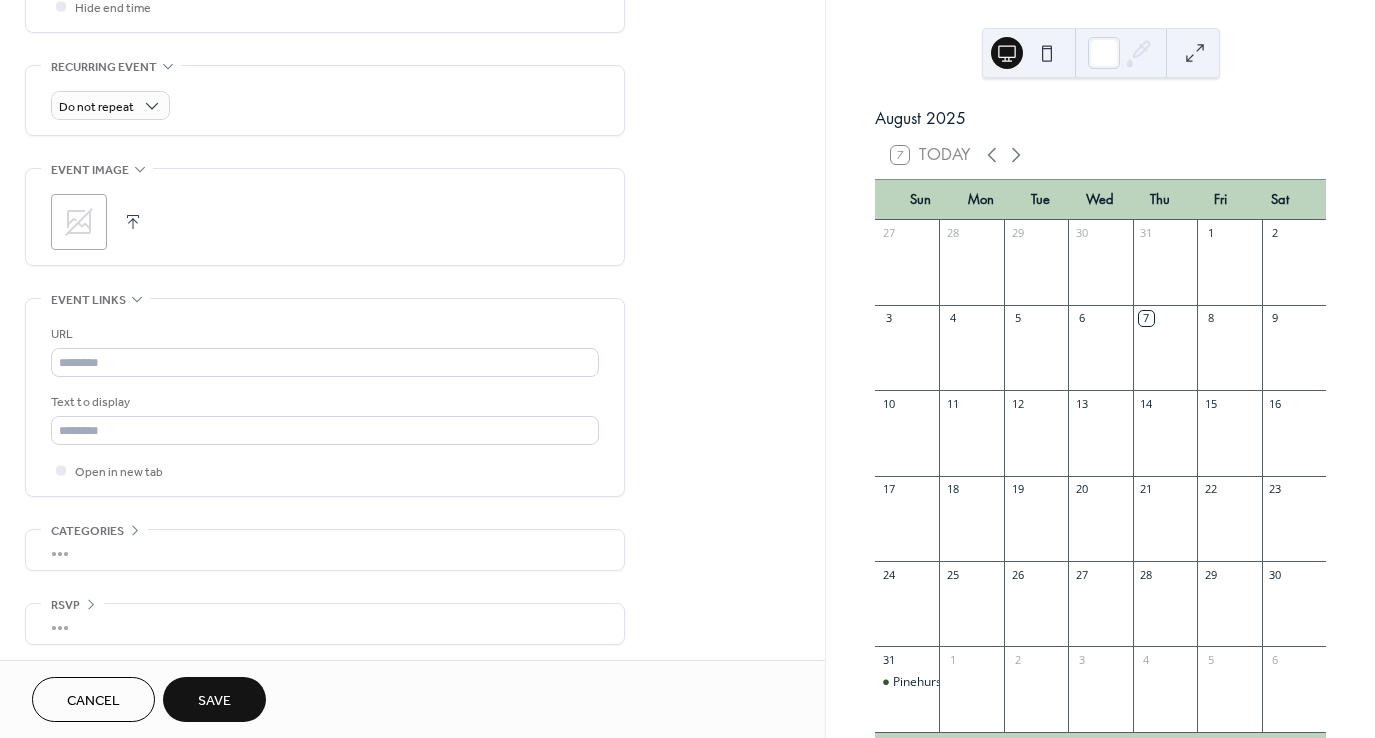 scroll, scrollTop: 823, scrollLeft: 0, axis: vertical 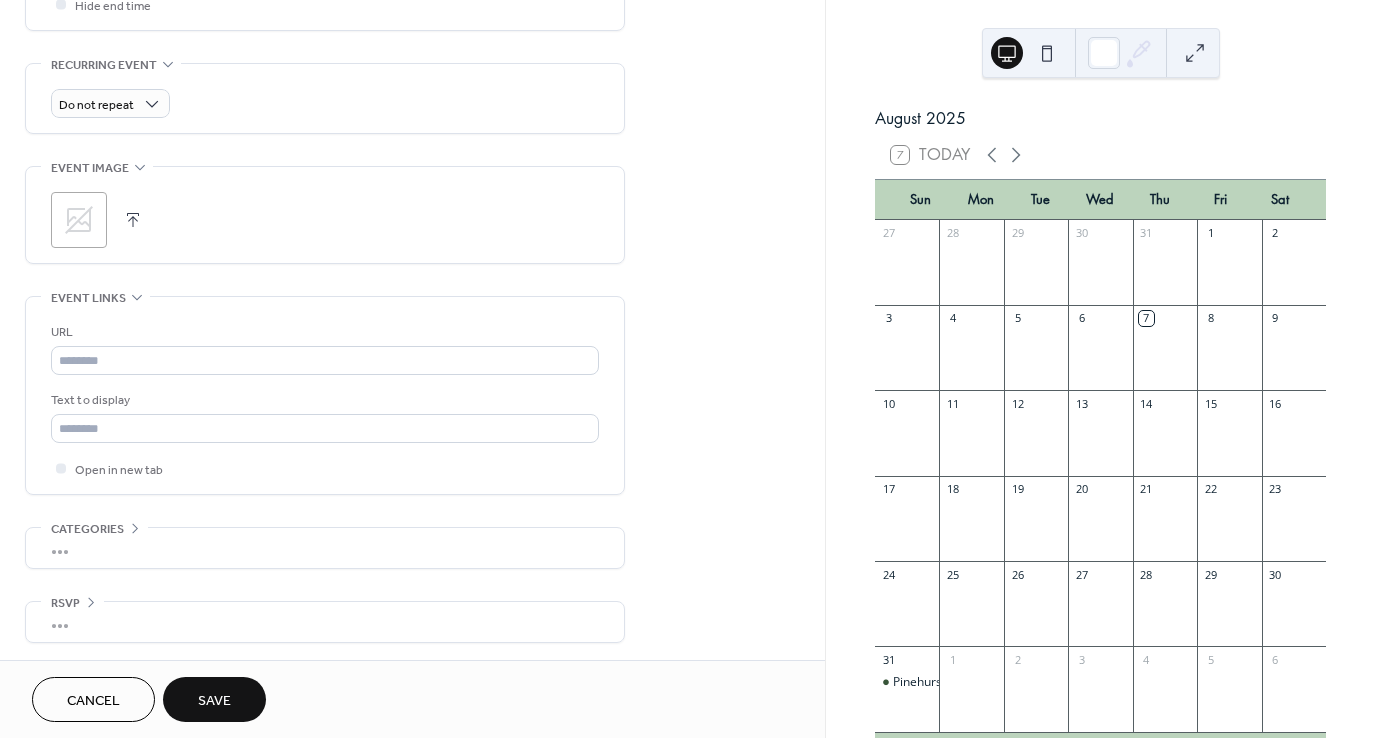 click 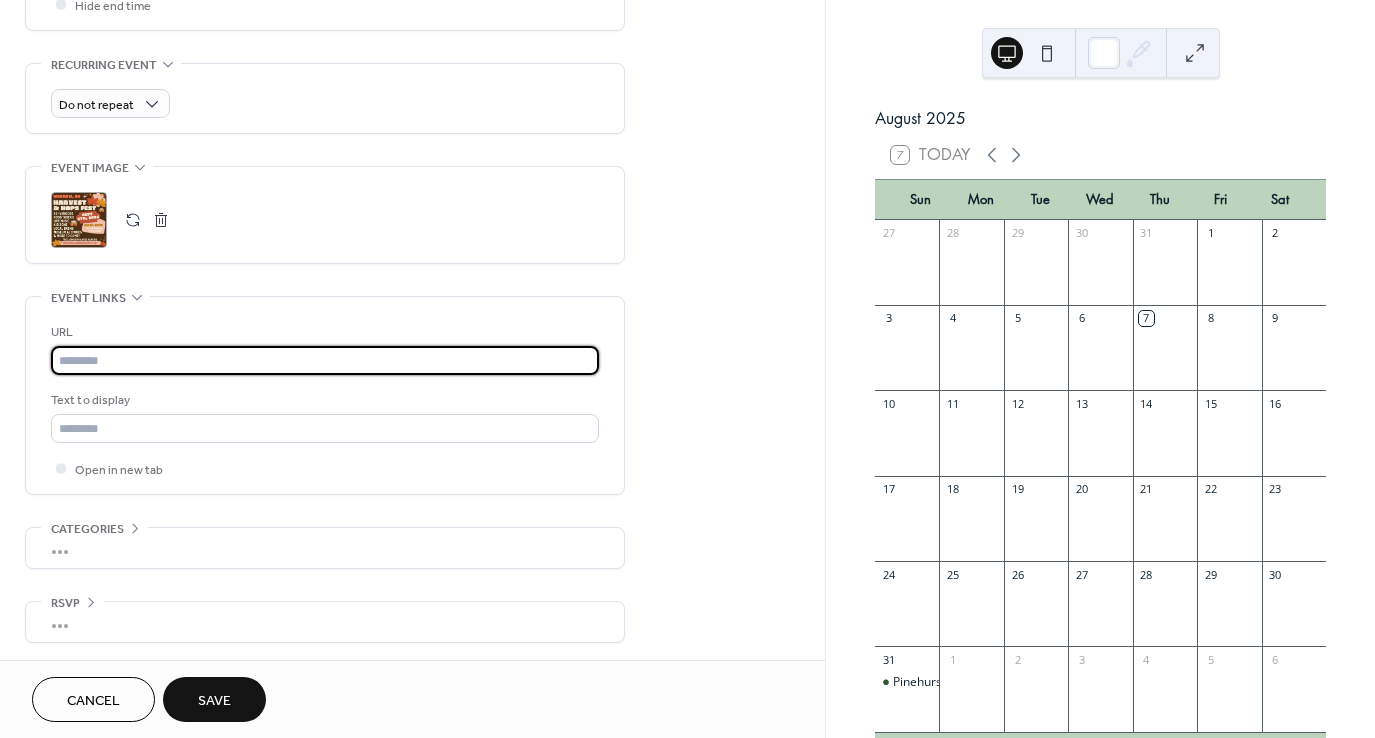 click at bounding box center [325, 360] 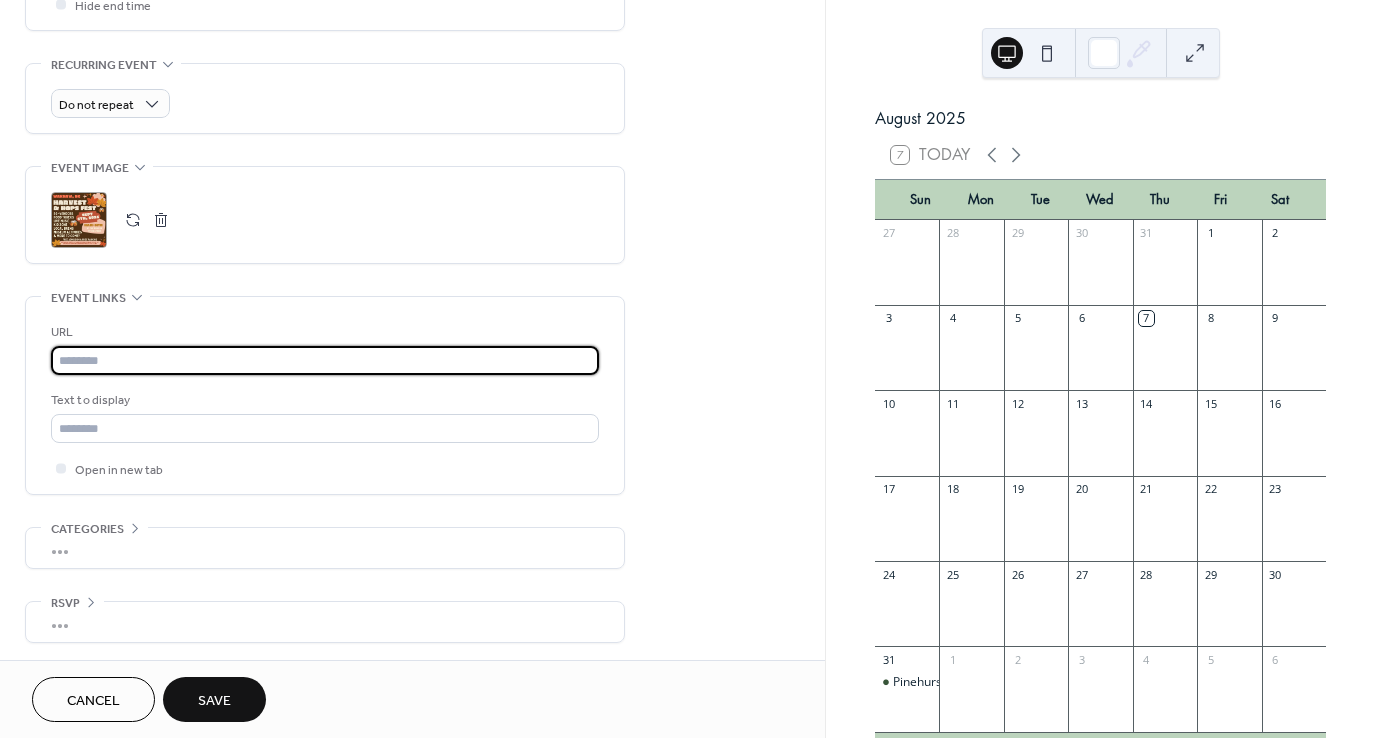 paste on "**********" 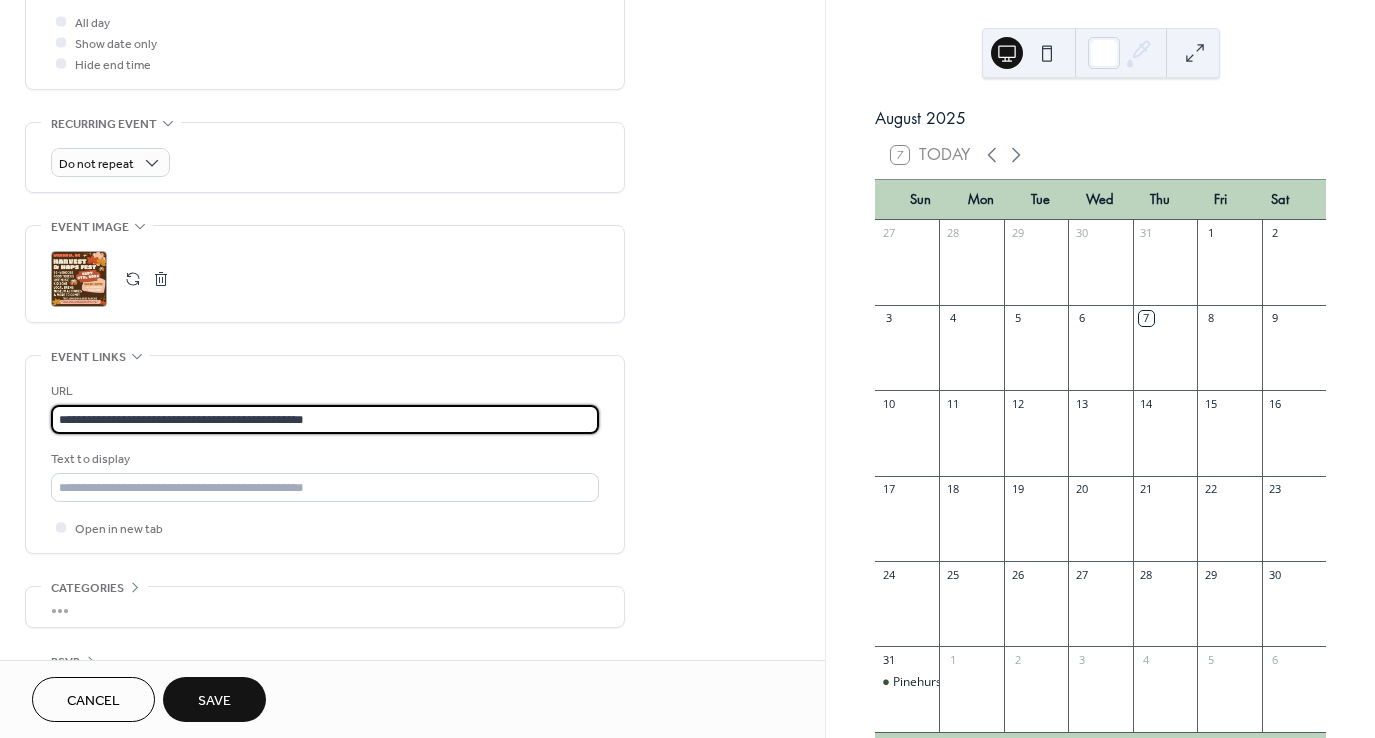 scroll, scrollTop: 823, scrollLeft: 0, axis: vertical 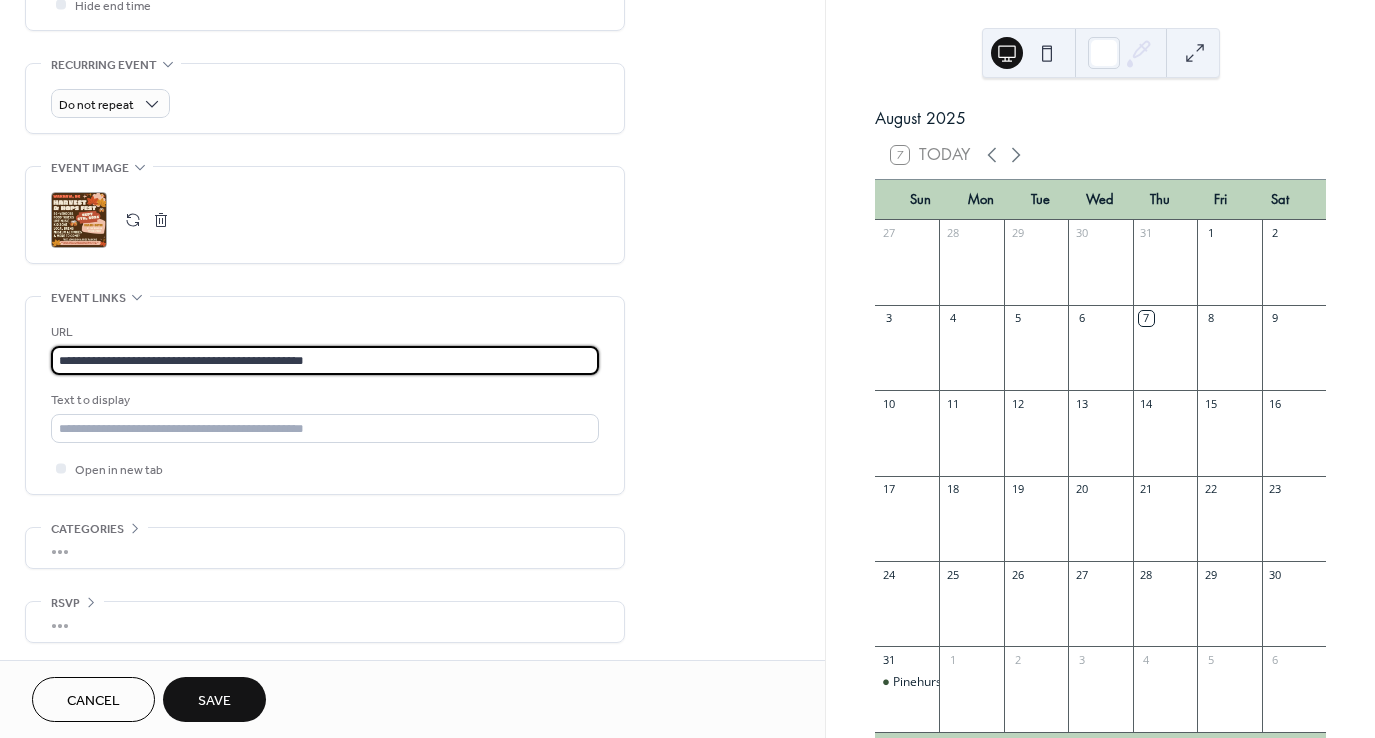 type on "**********" 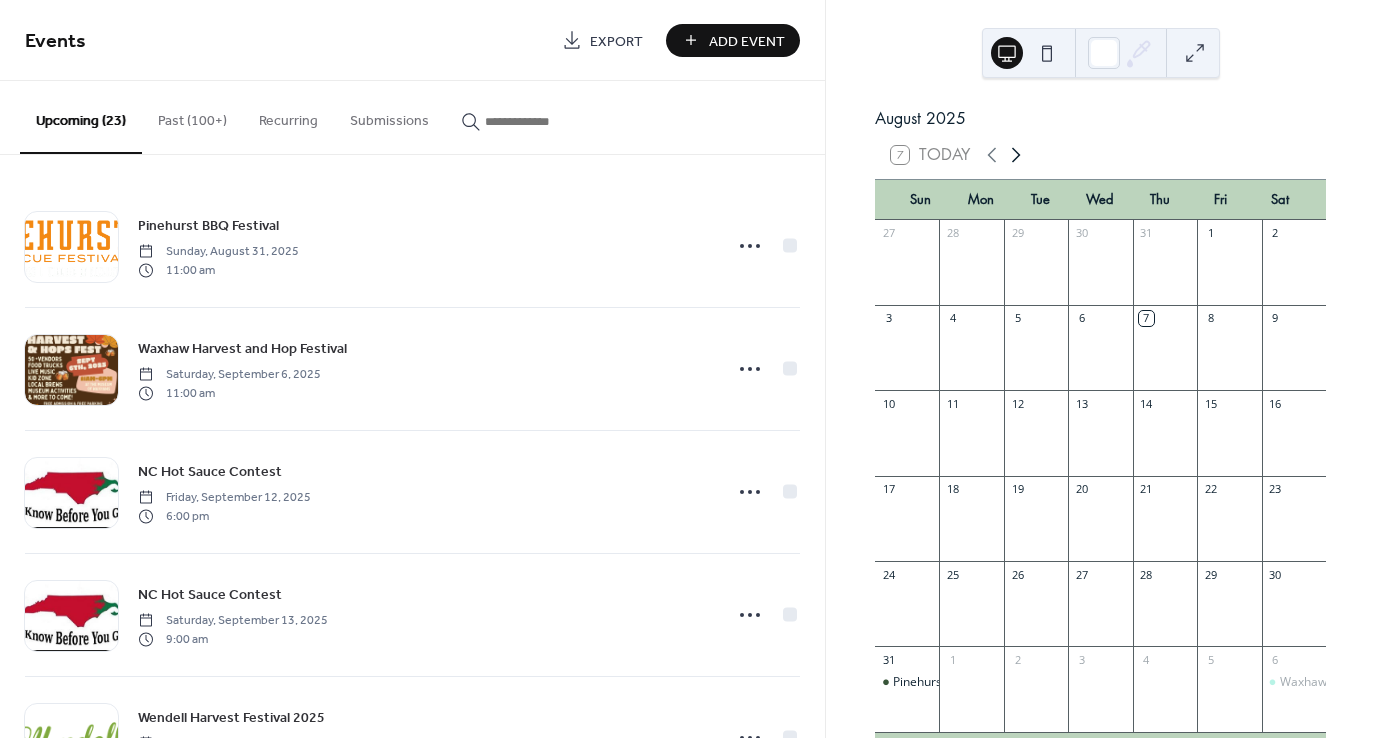 click 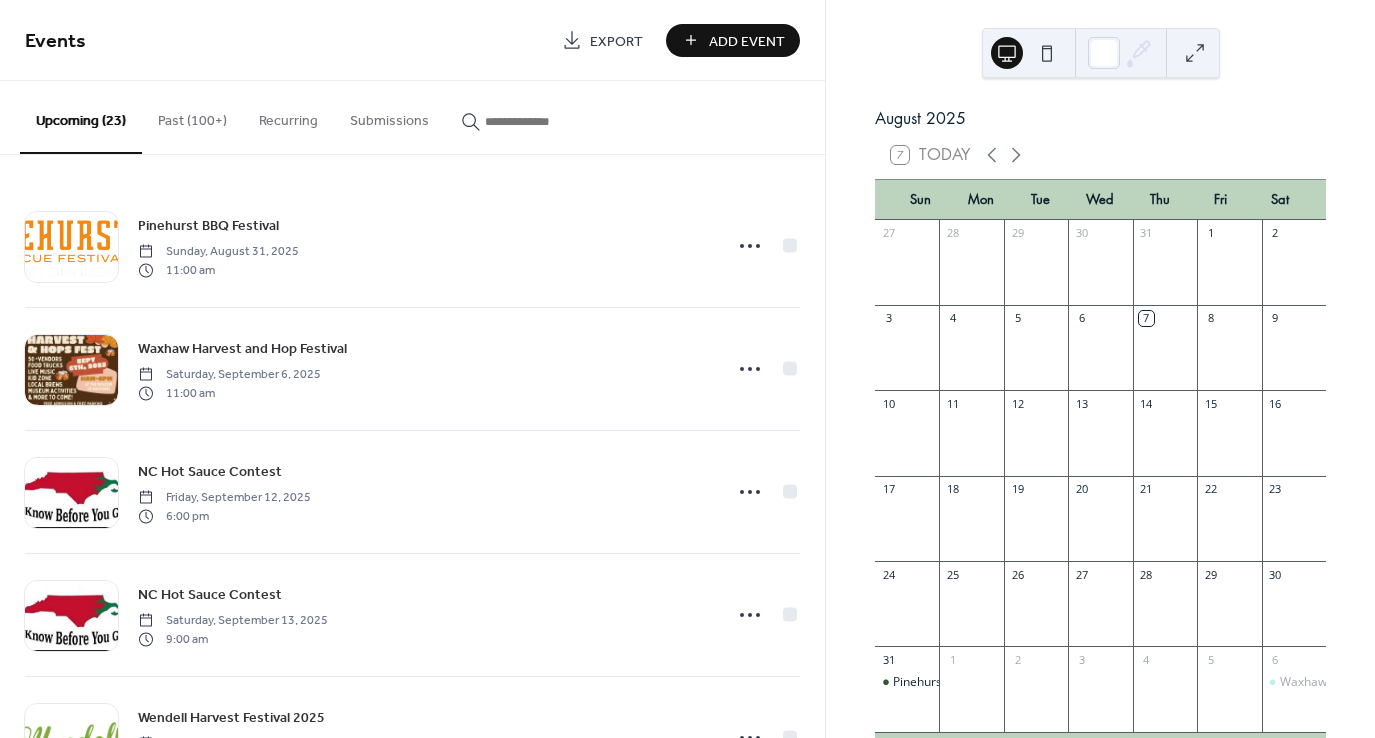 scroll, scrollTop: 0, scrollLeft: 0, axis: both 